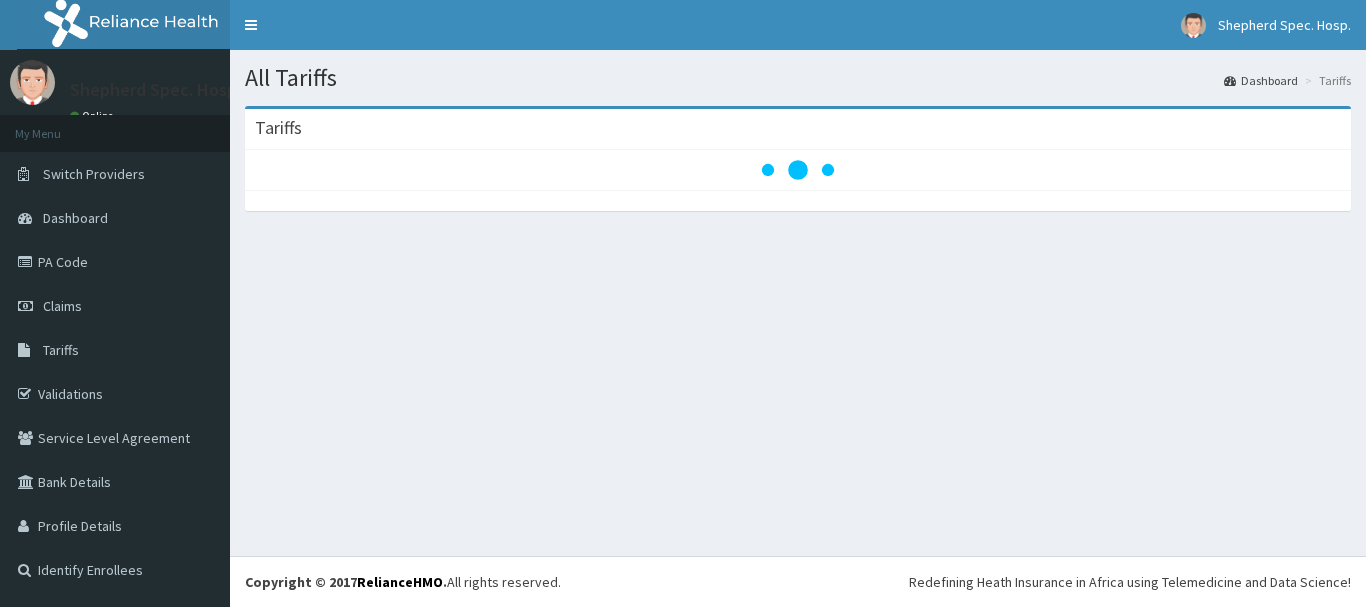 scroll, scrollTop: 0, scrollLeft: 0, axis: both 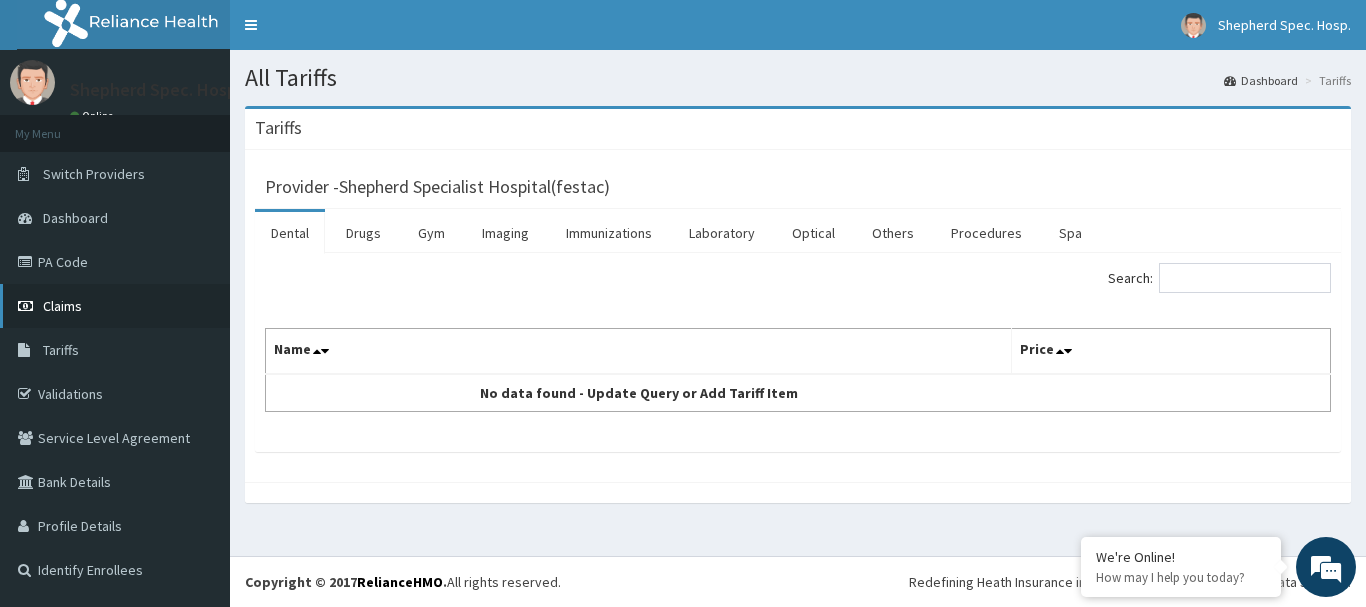 click on "Claims" at bounding box center (115, 306) 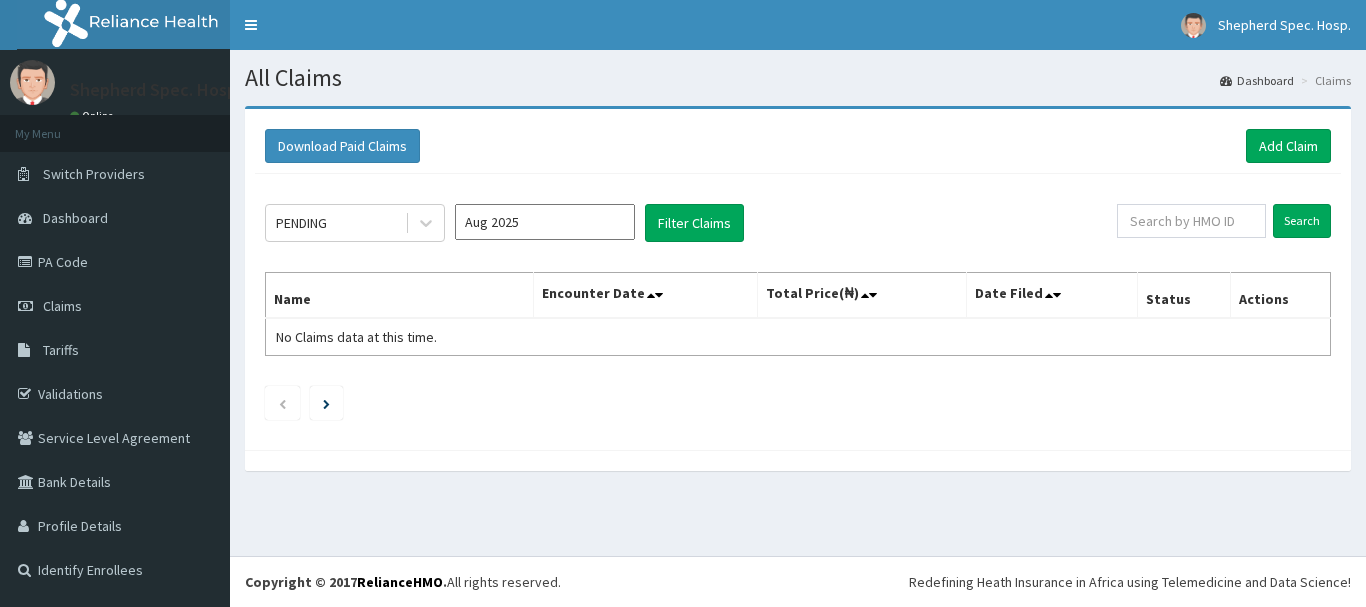 scroll, scrollTop: 0, scrollLeft: 0, axis: both 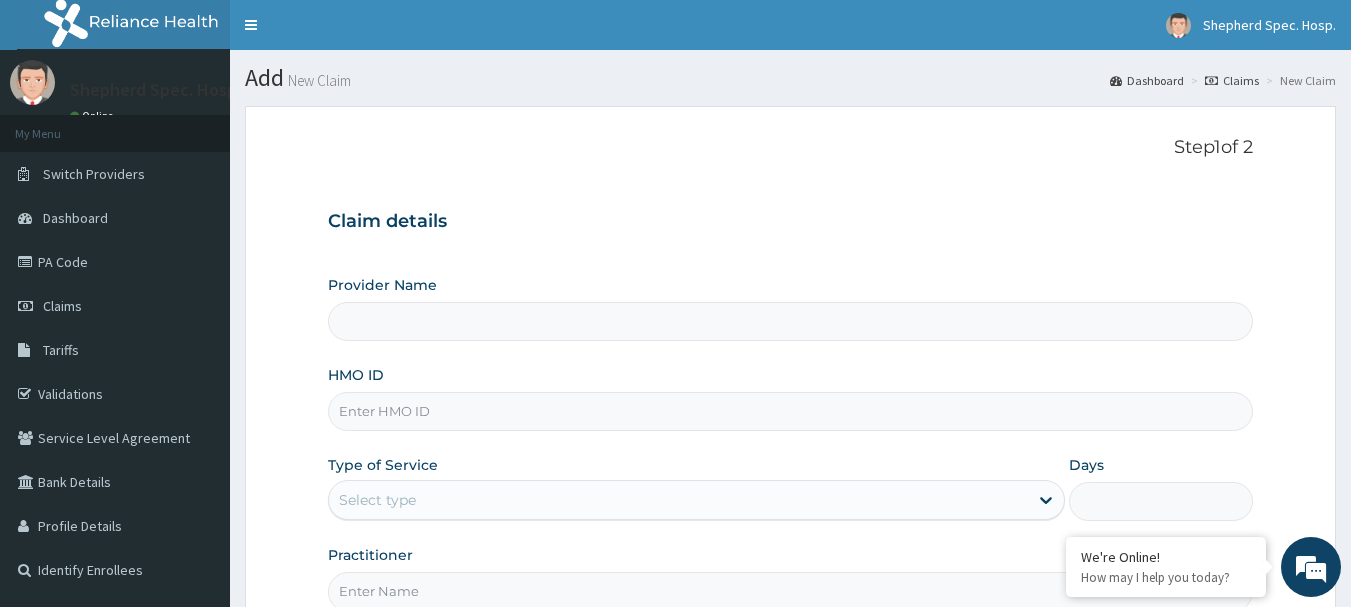 click on "HMO ID" at bounding box center [791, 411] 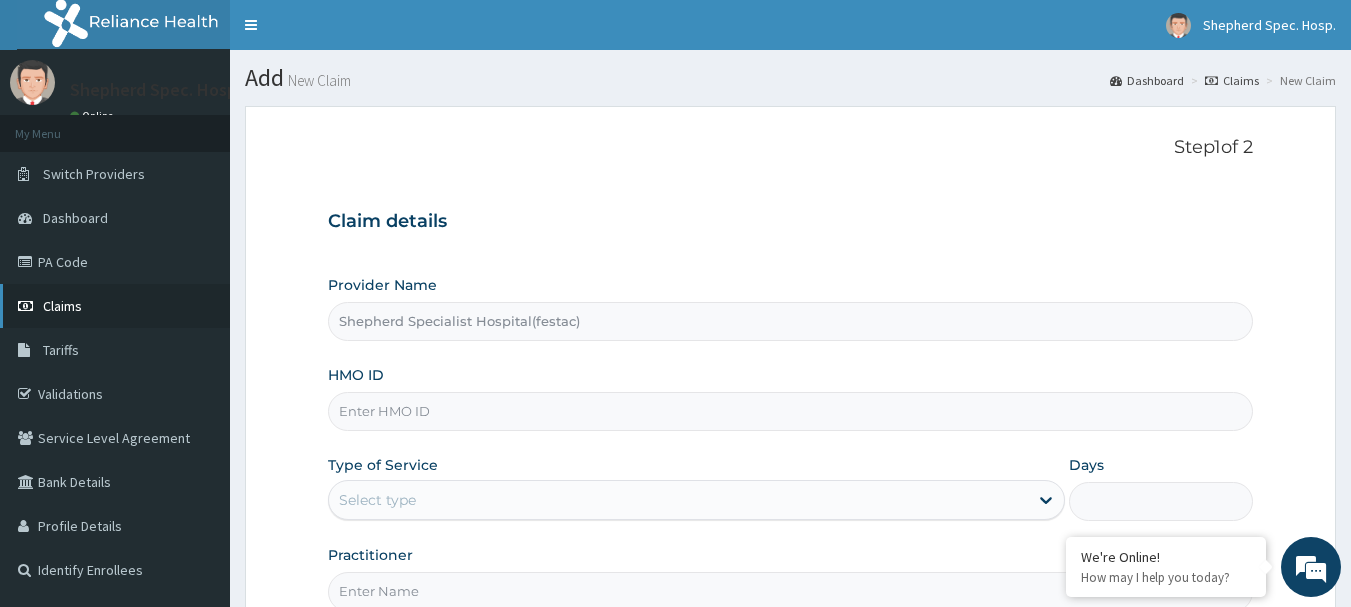 click on "Claims" at bounding box center (115, 306) 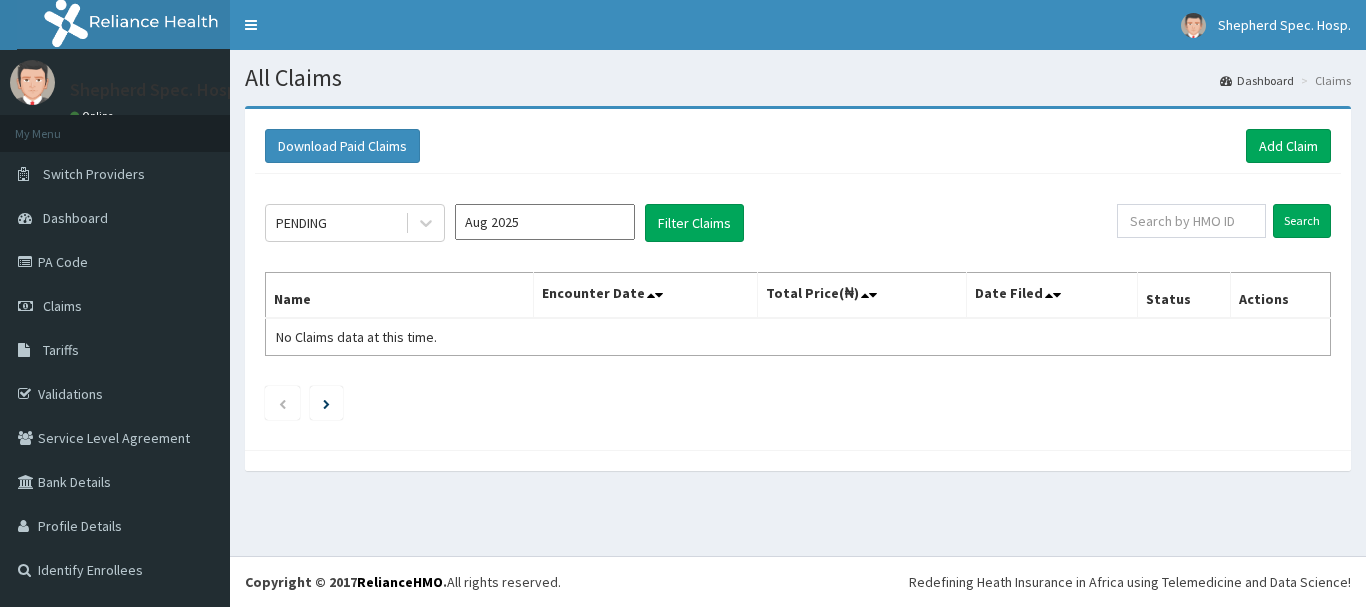 click at bounding box center (1191, 221) 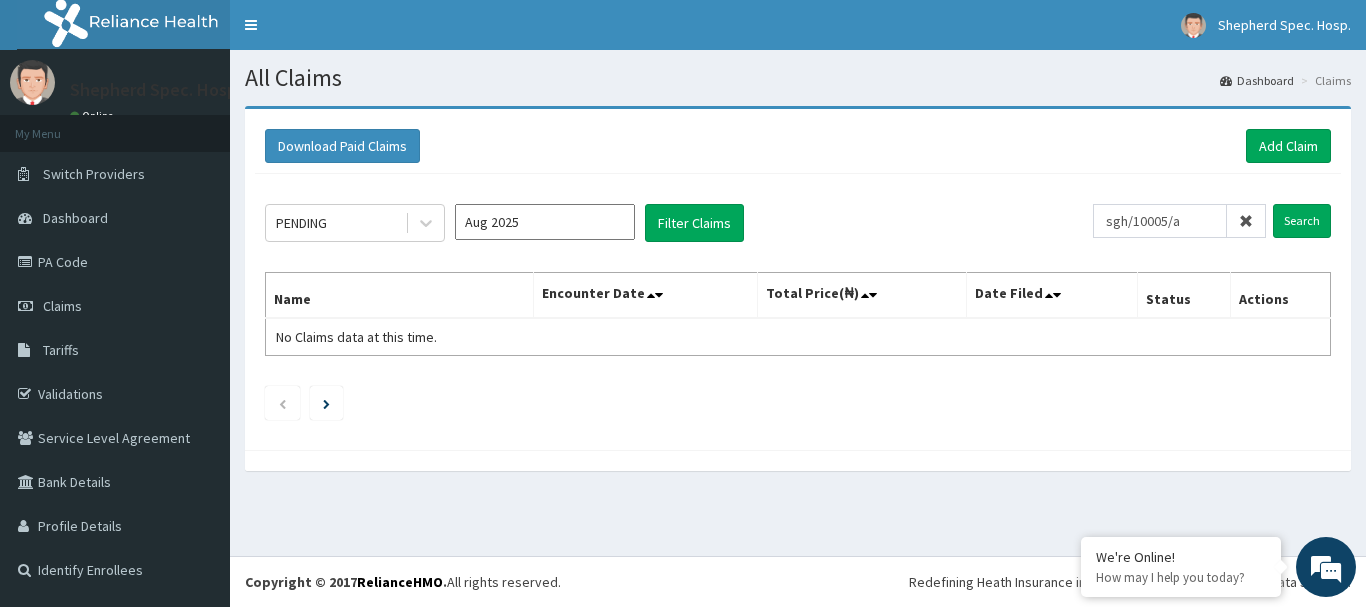 click on "sgh/10005/a" at bounding box center (1160, 221) 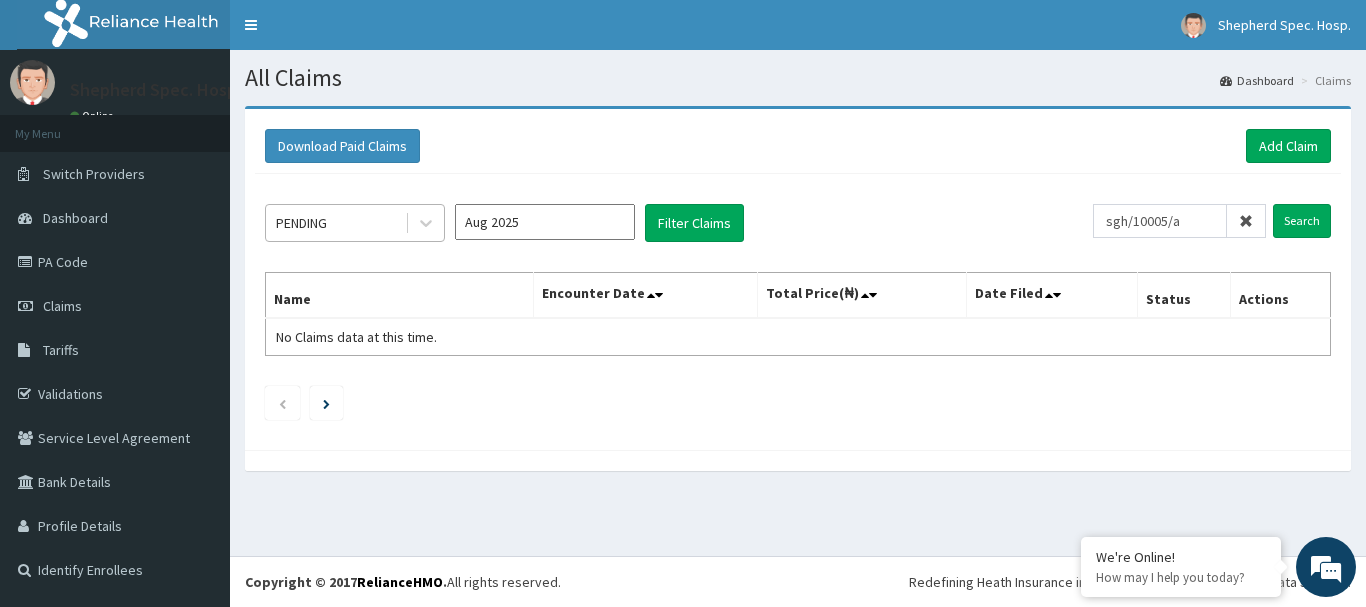 type on "sgh/10005/a" 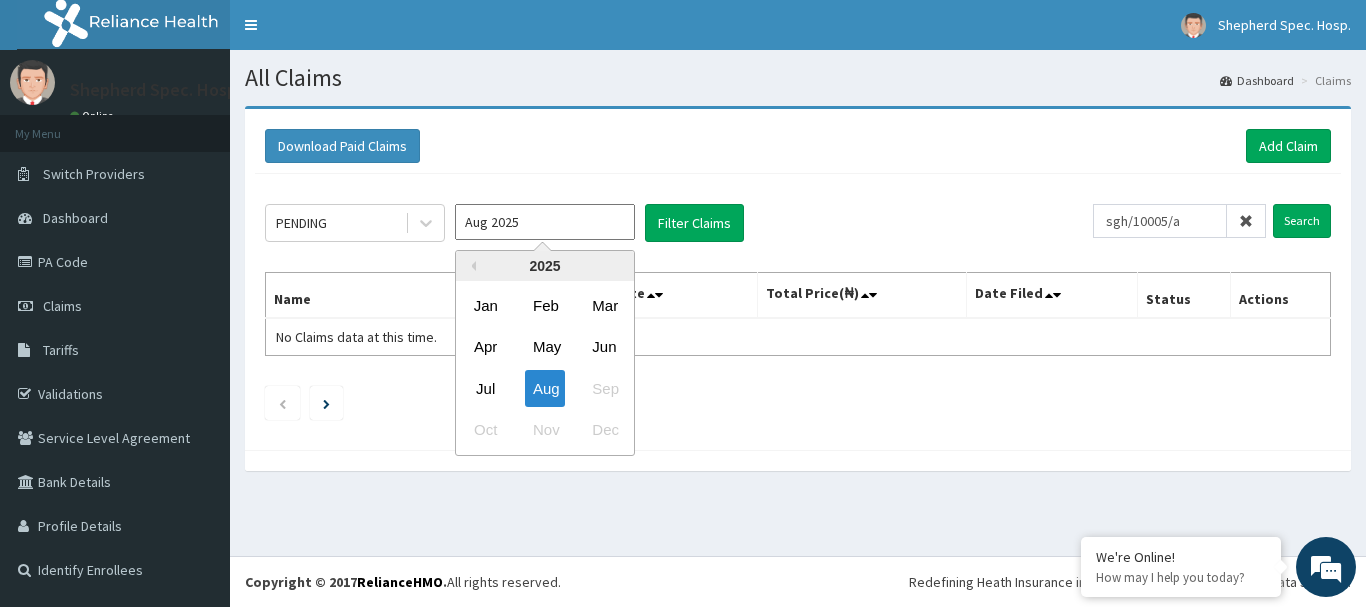 click on "Aug 2025" at bounding box center (545, 222) 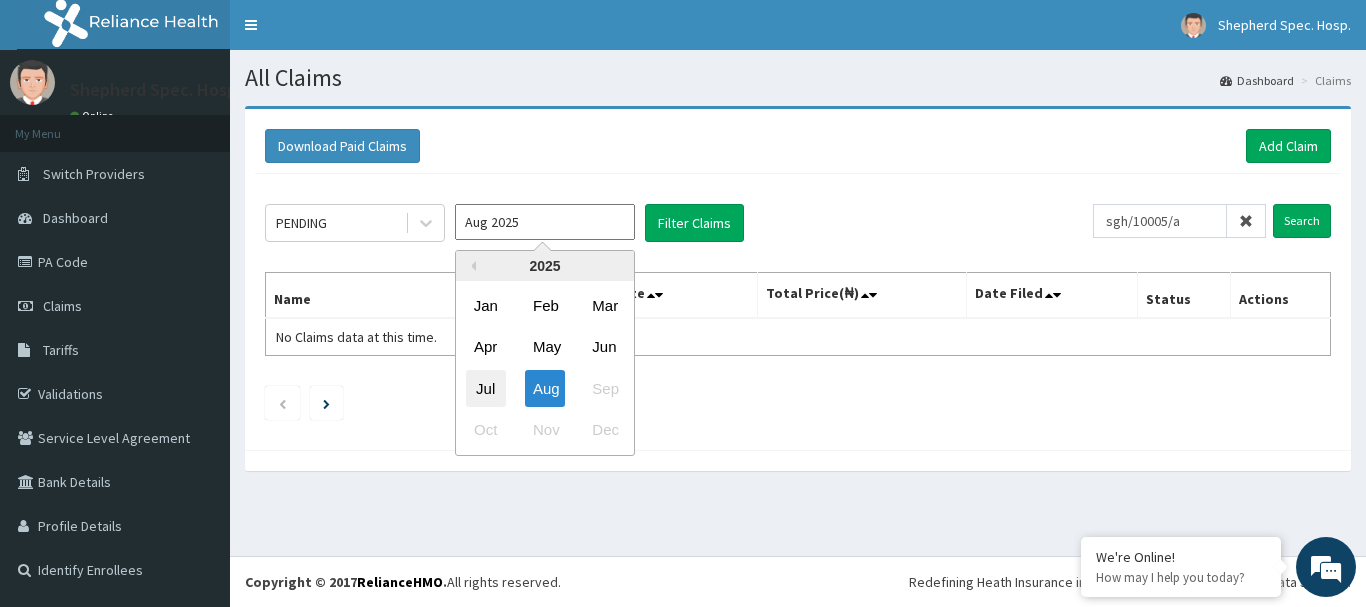 click on "Jul" at bounding box center [486, 388] 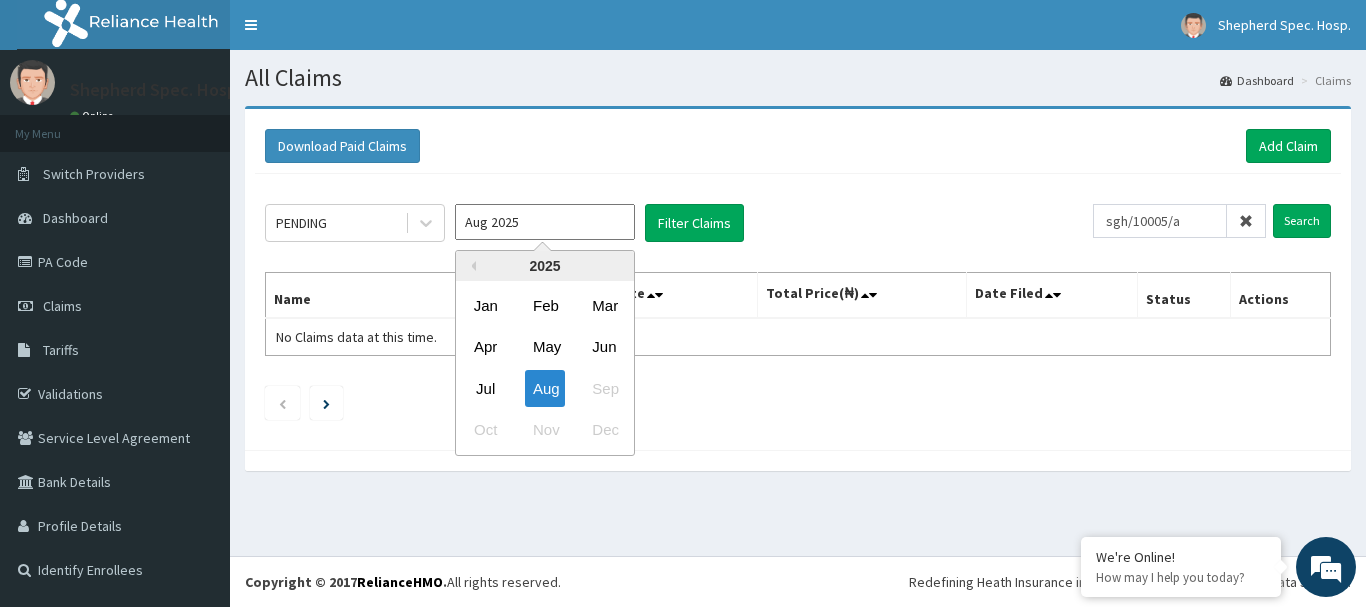 type on "Jul 2025" 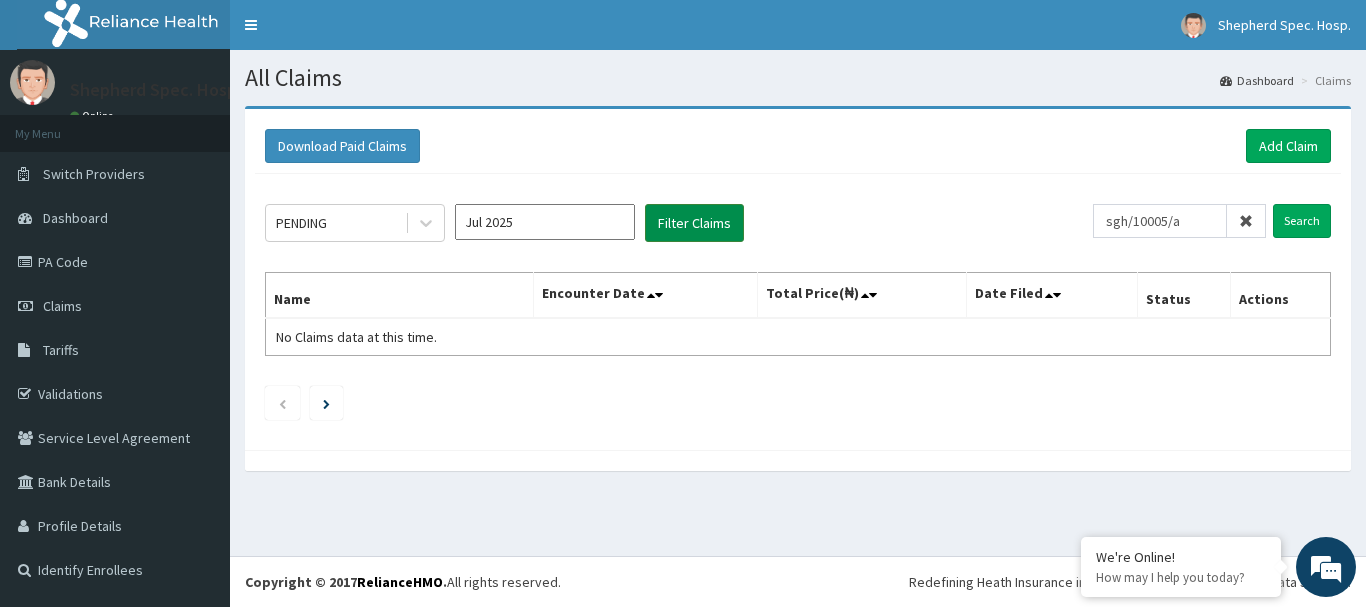 click on "Filter Claims" at bounding box center (694, 223) 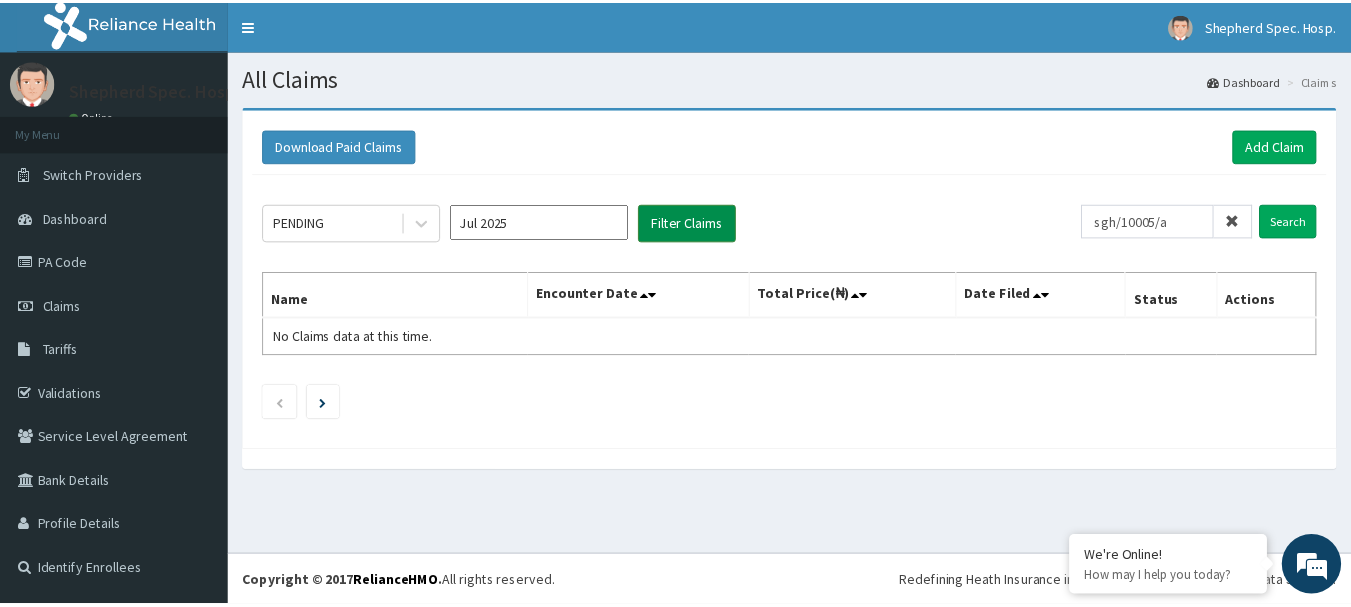 scroll, scrollTop: 0, scrollLeft: 0, axis: both 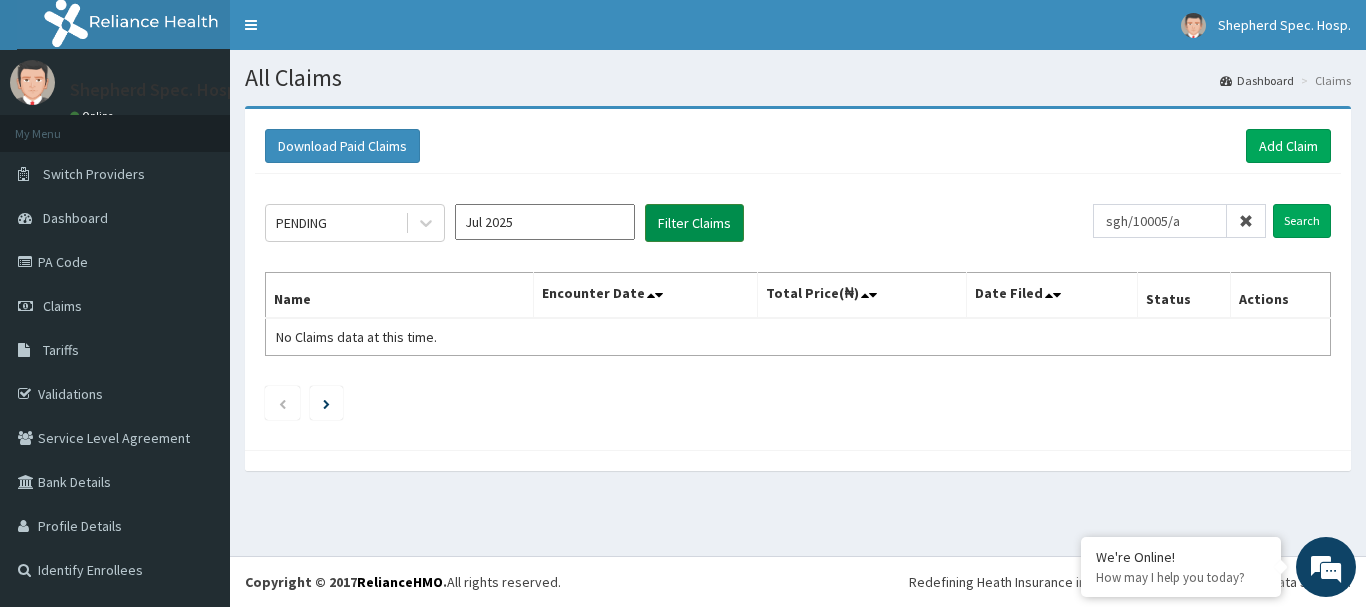 click on "Filter Claims" at bounding box center (694, 223) 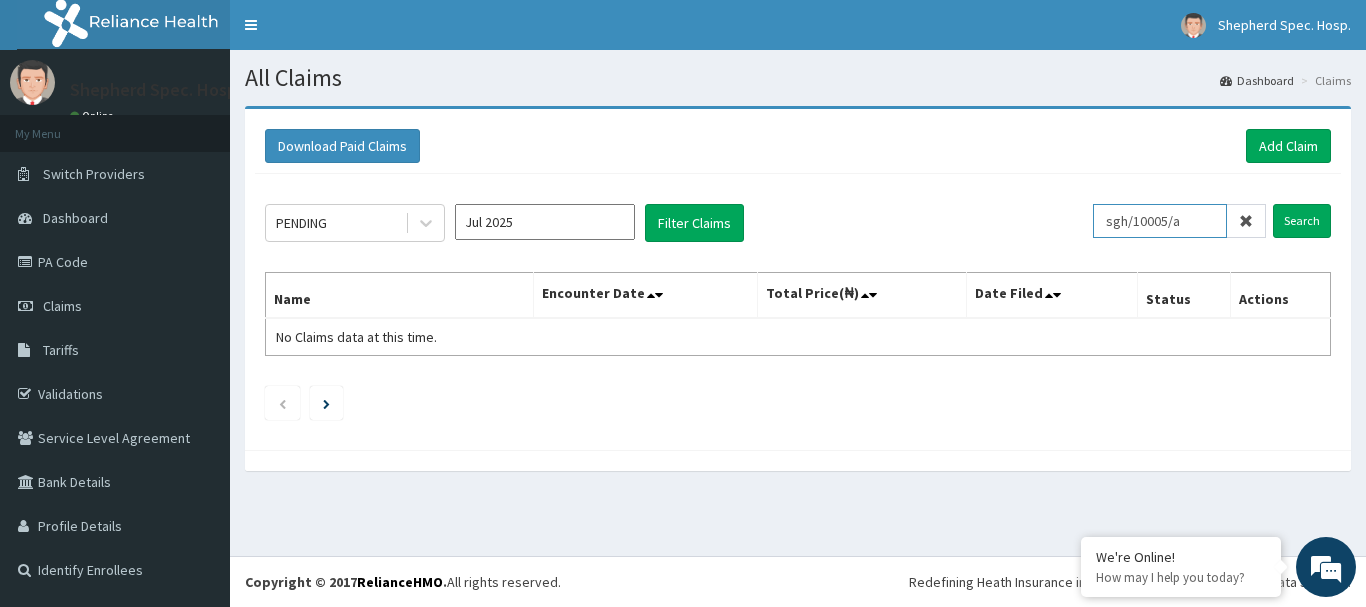 click on "sgh/10005/a" at bounding box center [1160, 221] 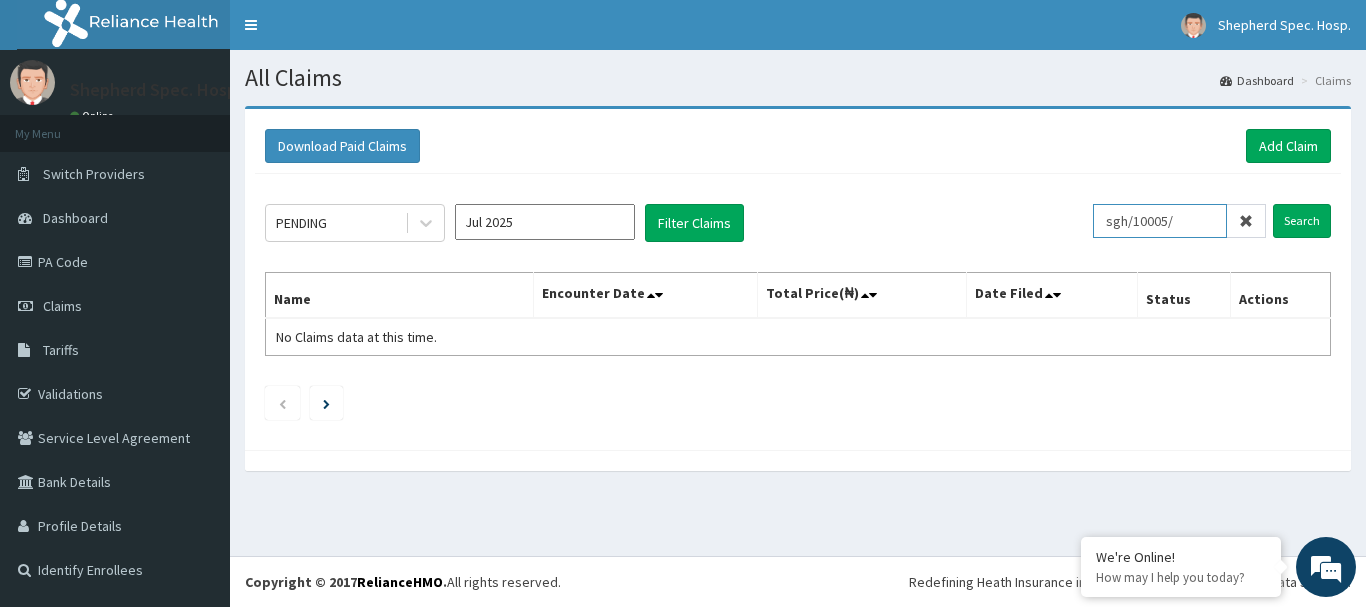 type on "sgh/10005/a" 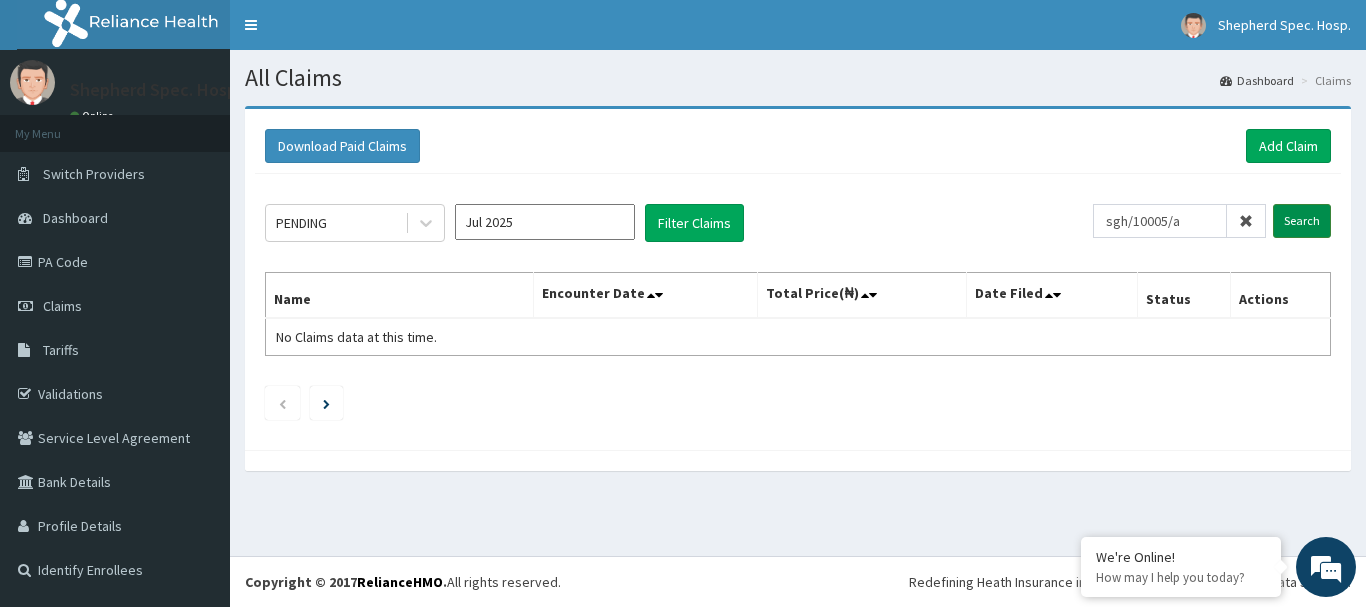 click on "Search" at bounding box center [1302, 221] 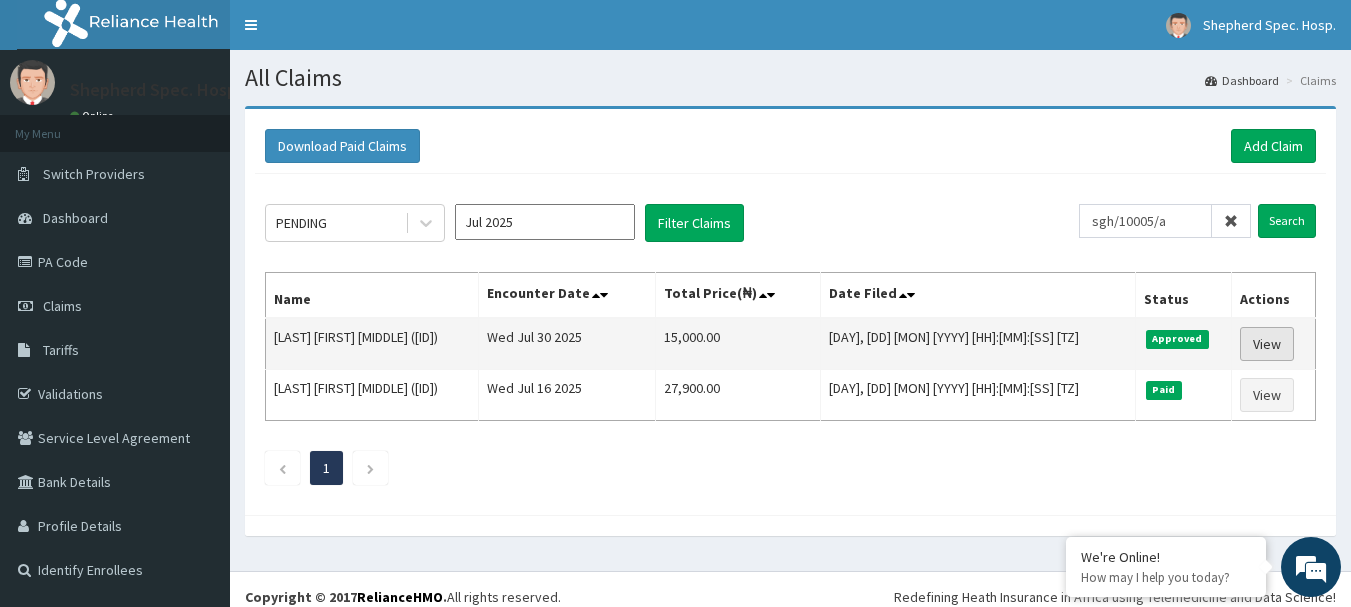 click on "View" at bounding box center (1267, 344) 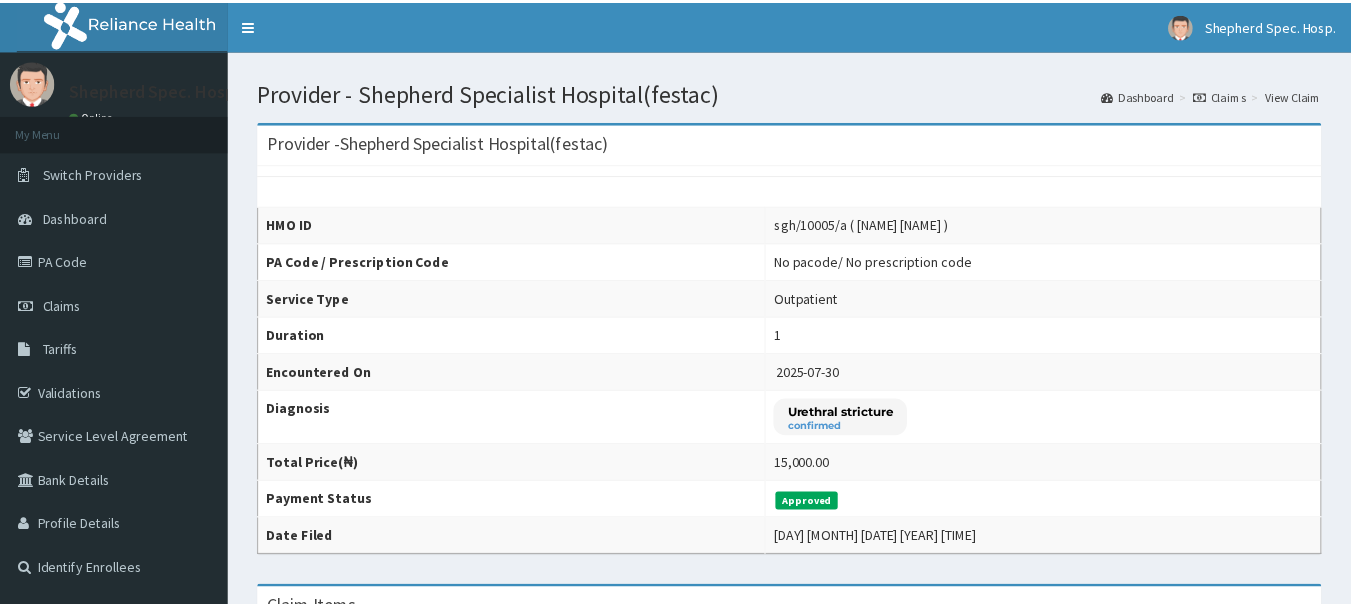 scroll, scrollTop: 0, scrollLeft: 0, axis: both 